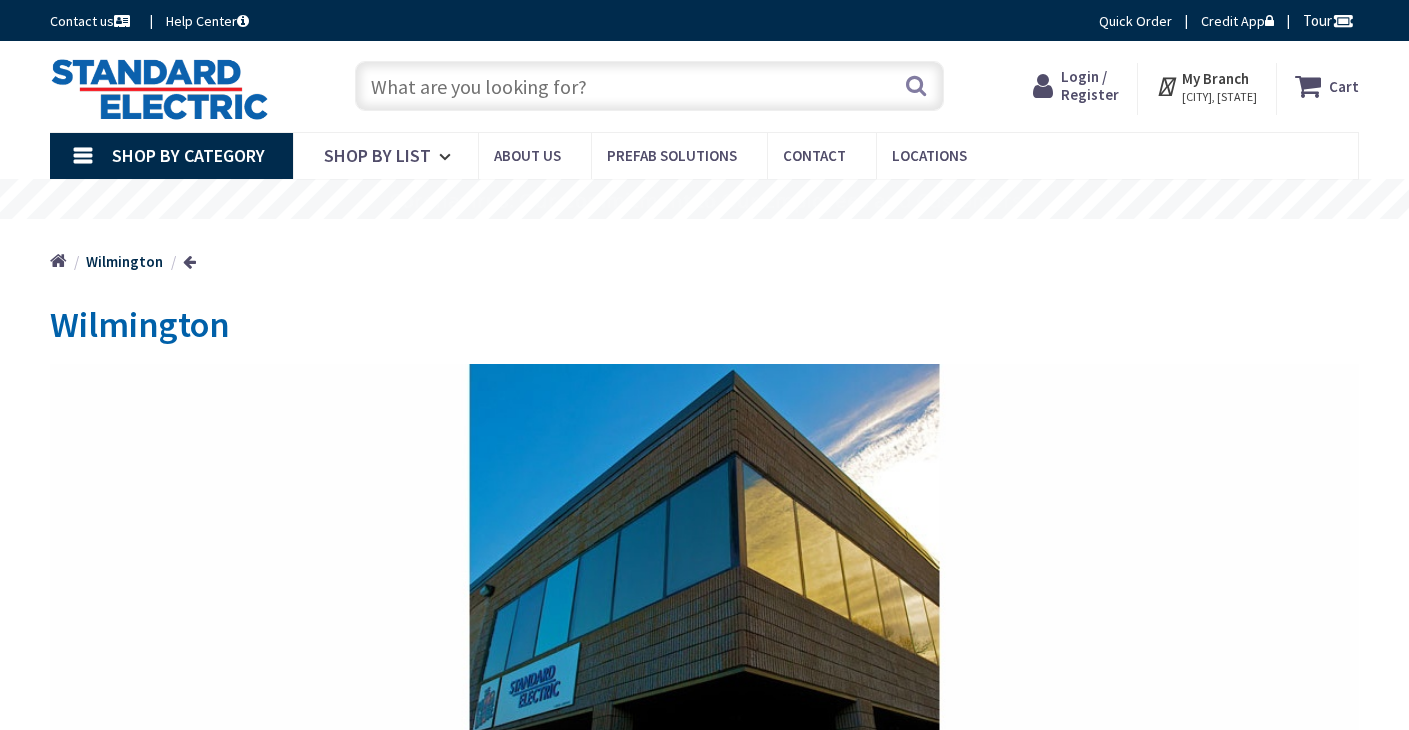 scroll, scrollTop: 0, scrollLeft: 0, axis: both 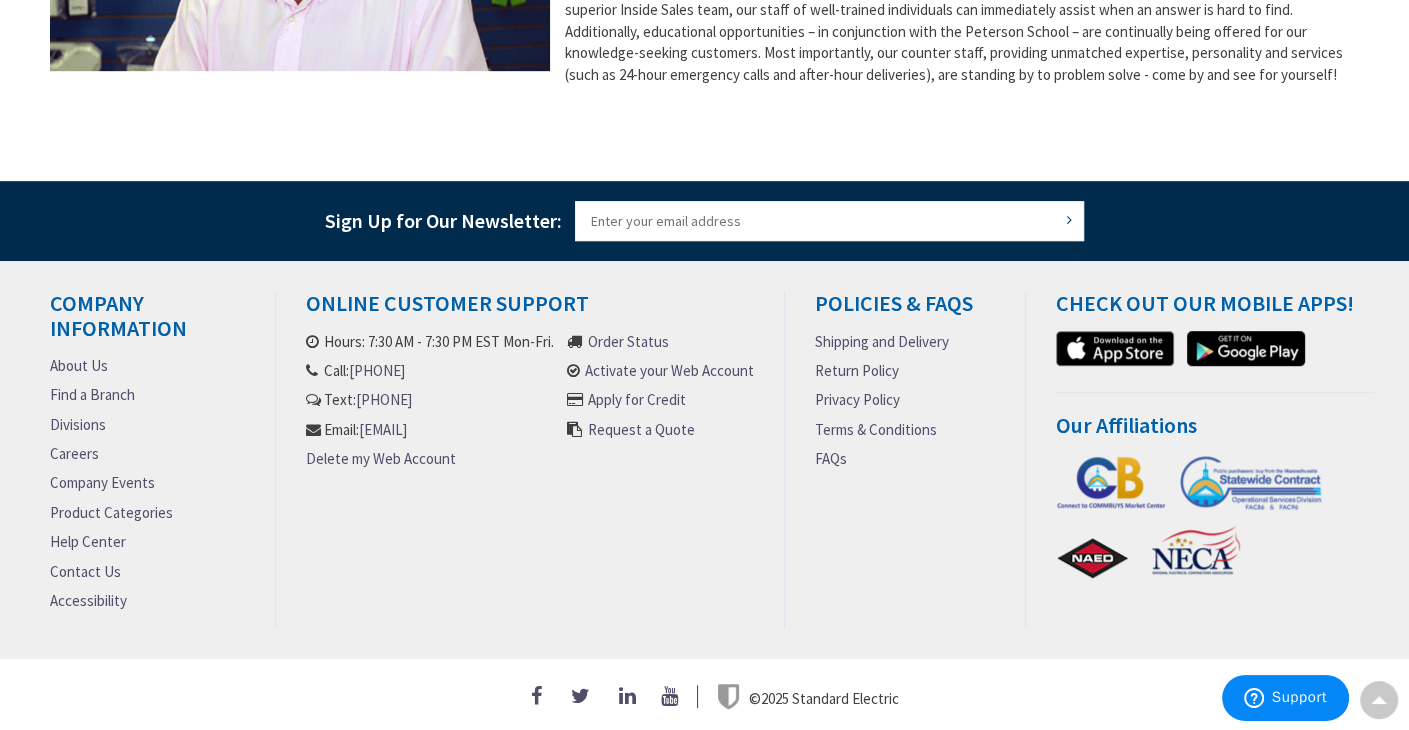 click on "About Us" at bounding box center [79, 365] 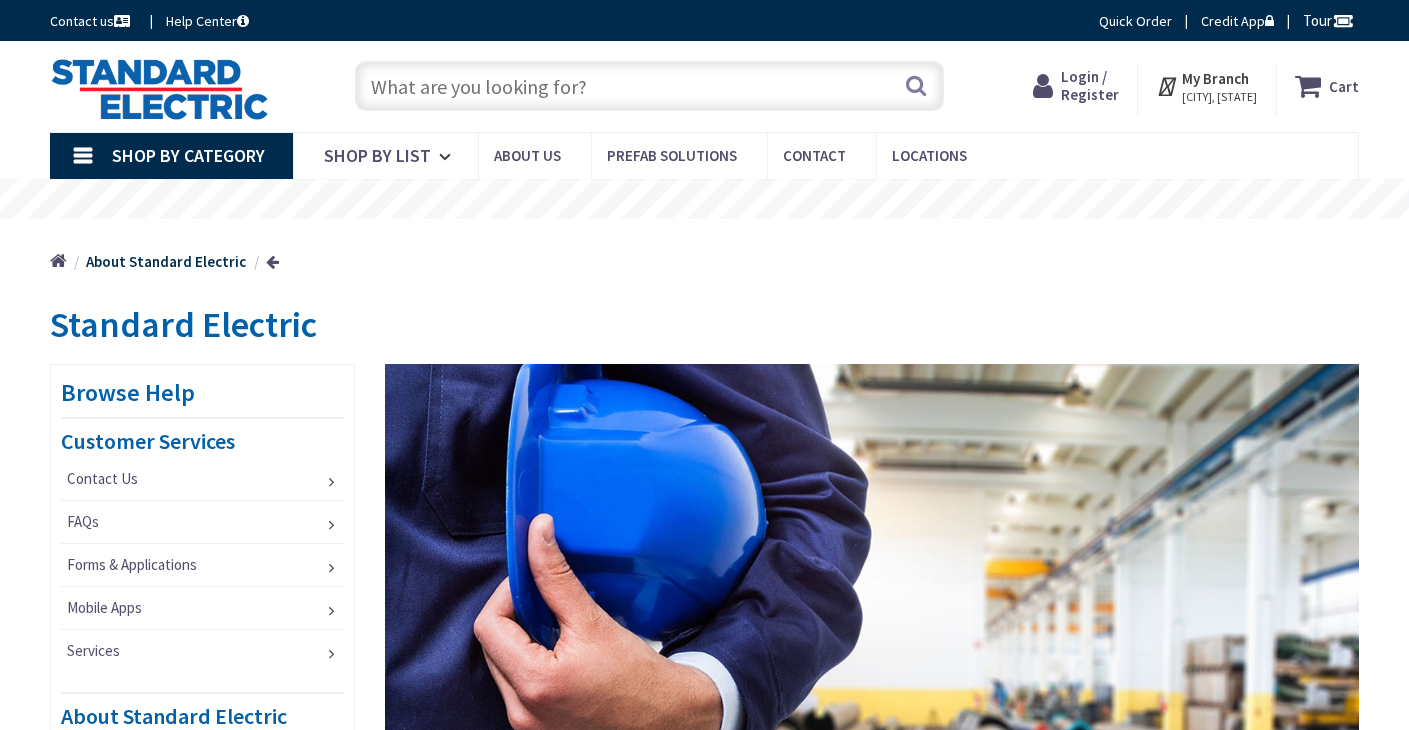 scroll, scrollTop: 0, scrollLeft: 0, axis: both 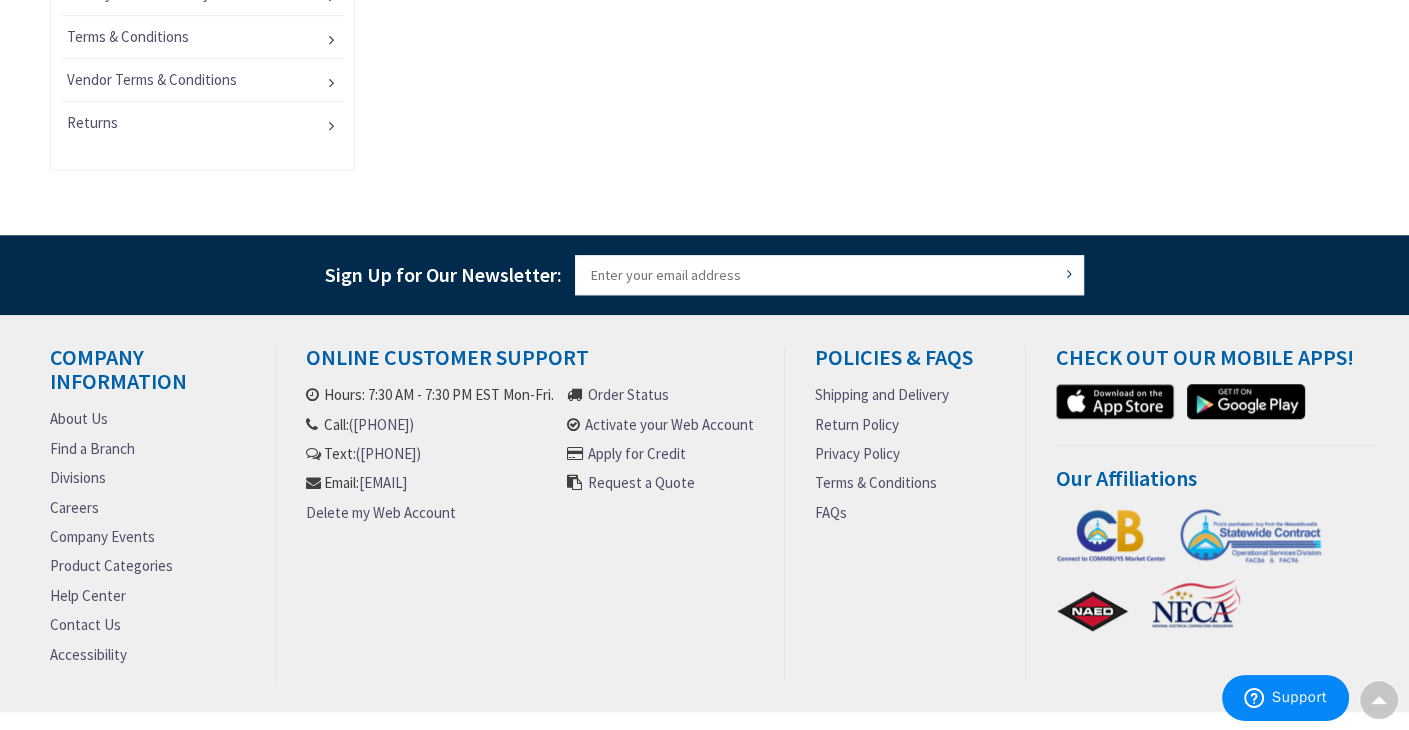click on "Contact Us" at bounding box center [85, 624] 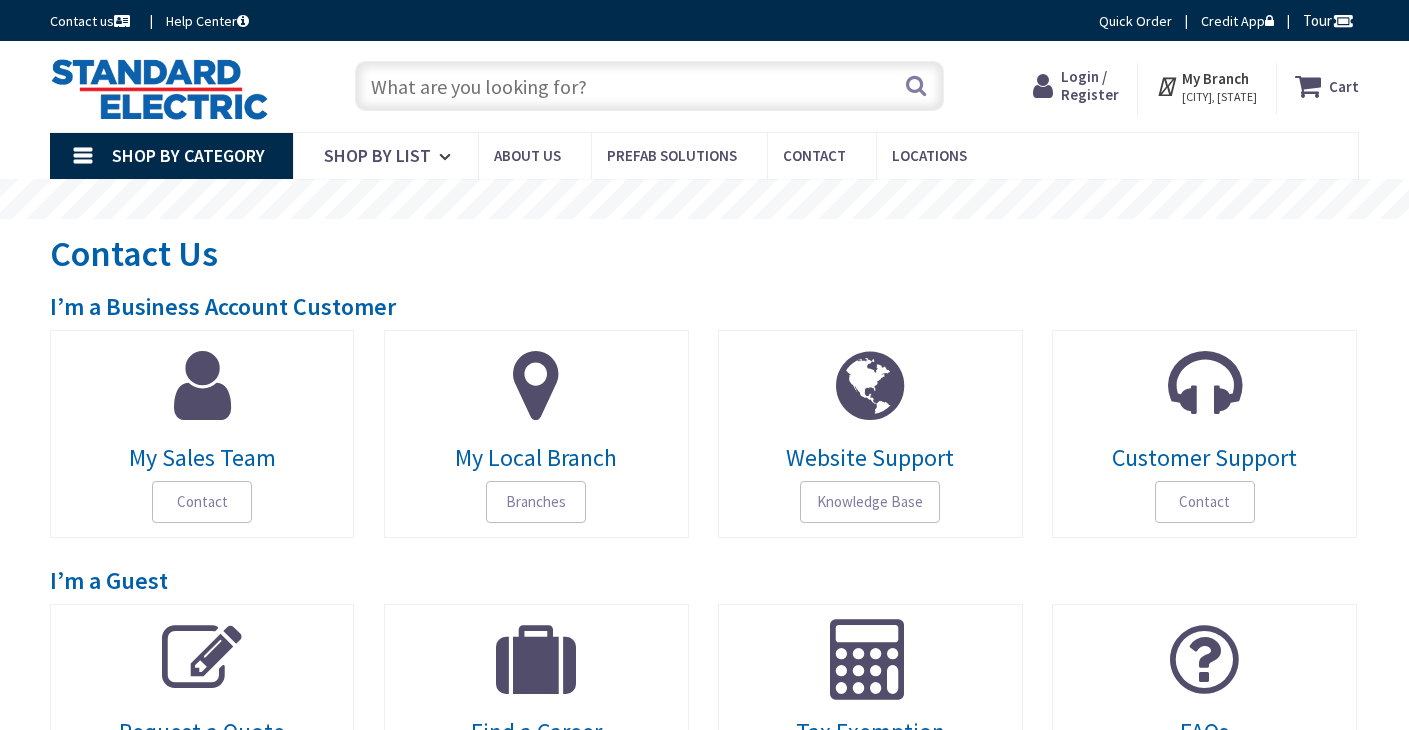 scroll, scrollTop: 0, scrollLeft: 0, axis: both 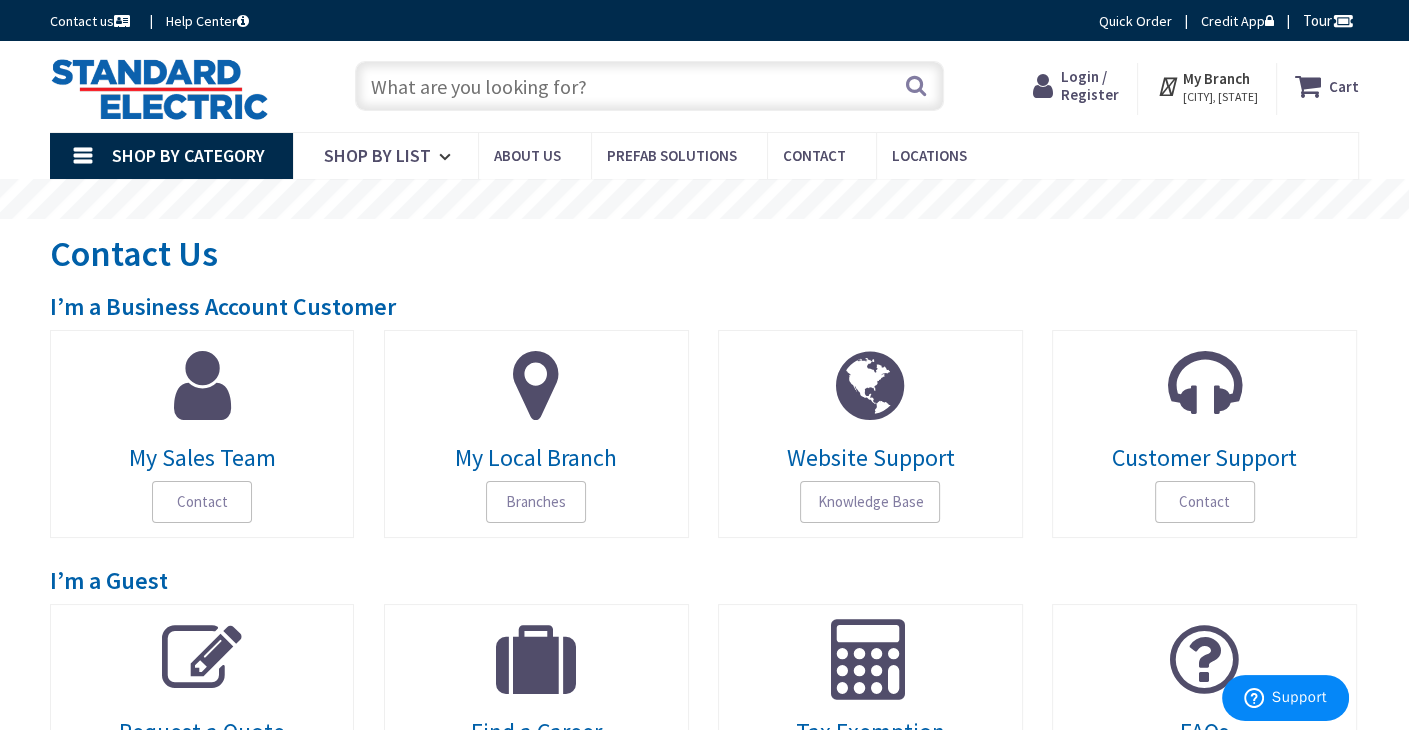 click on "Contact" at bounding box center [202, 502] 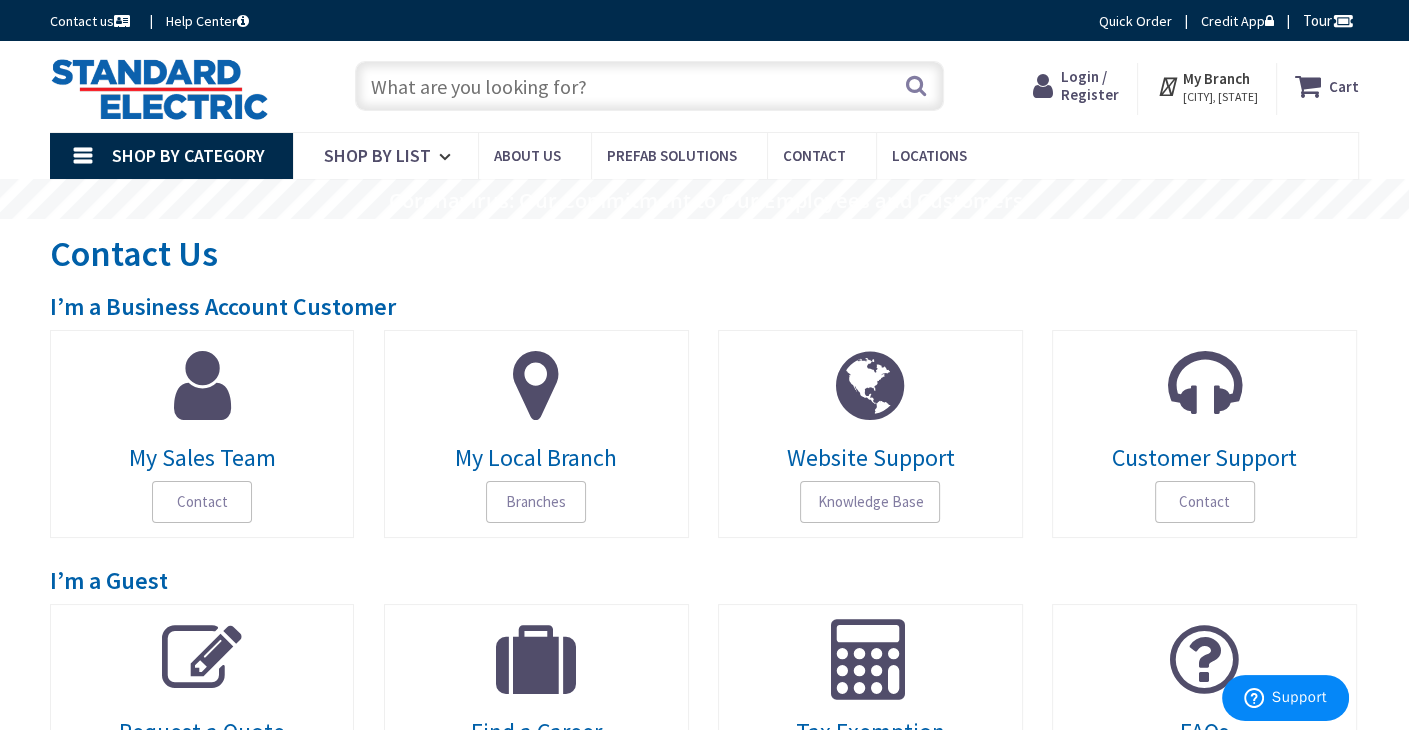 click on "My Sales Team" at bounding box center [202, 458] 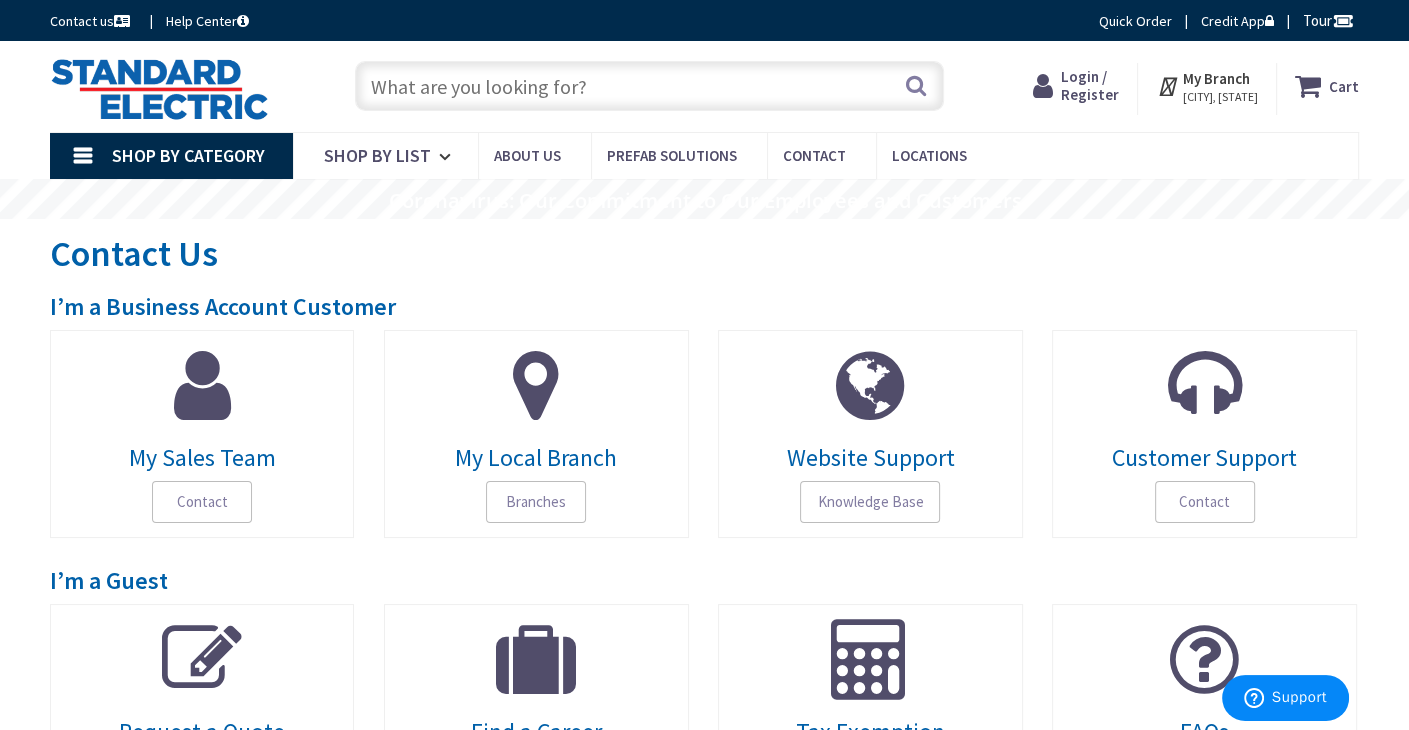 click on "My Sales Team" at bounding box center (202, 458) 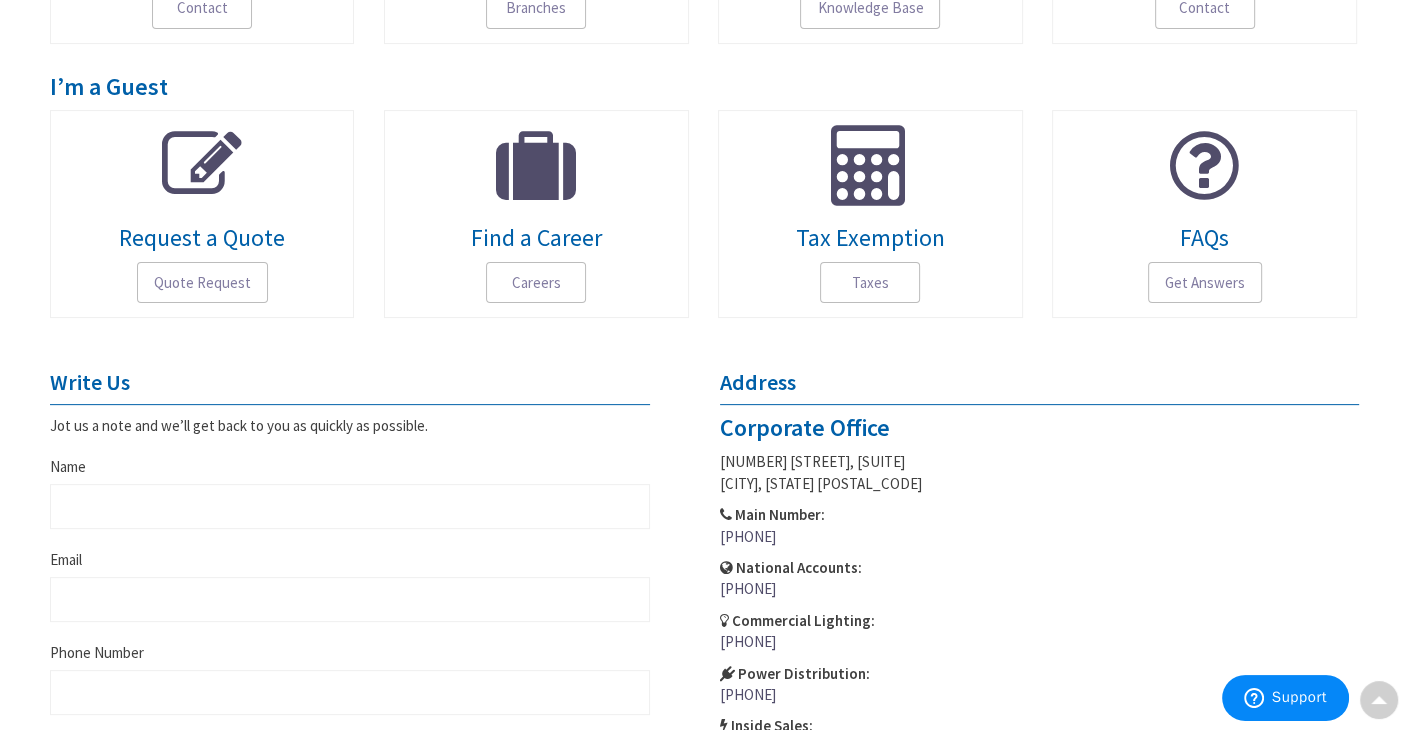 scroll, scrollTop: 502, scrollLeft: 0, axis: vertical 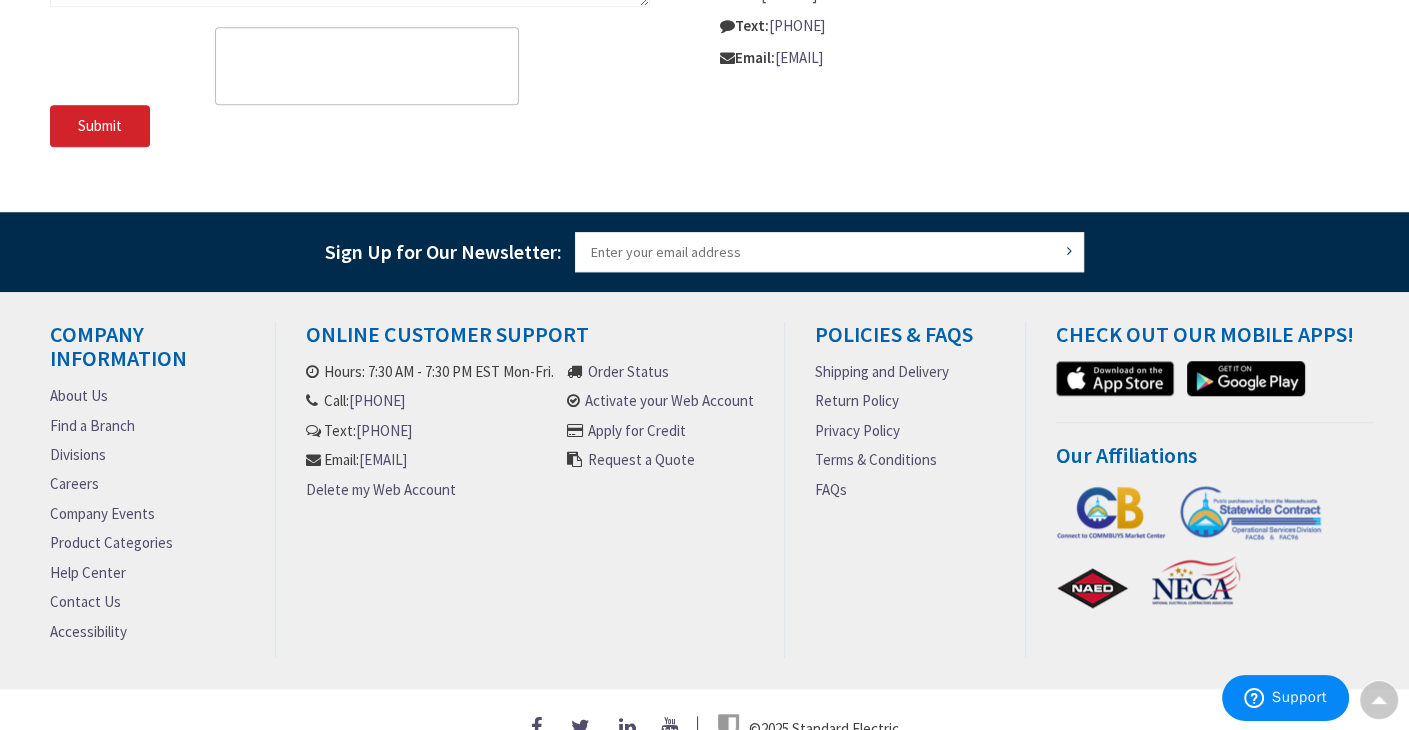 click on "About Us" at bounding box center [79, 395] 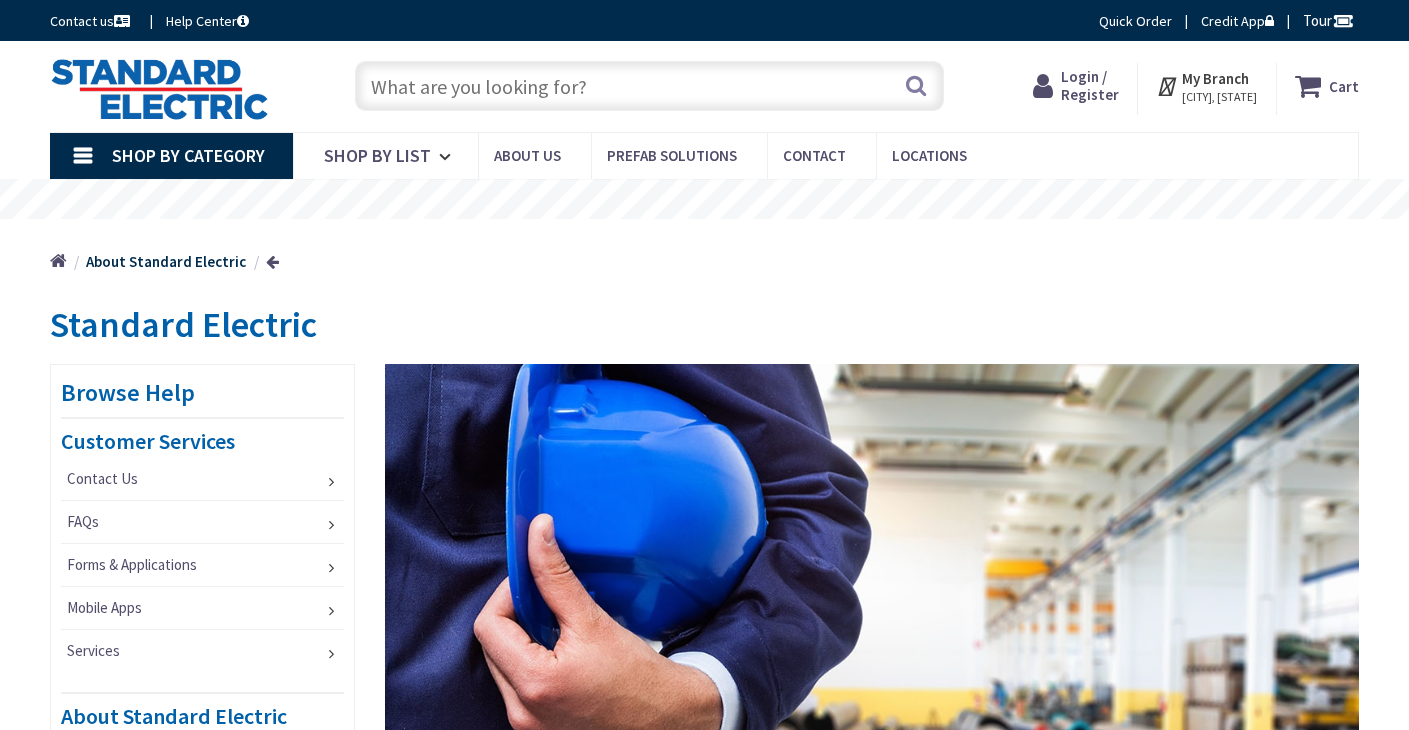 scroll, scrollTop: 0, scrollLeft: 0, axis: both 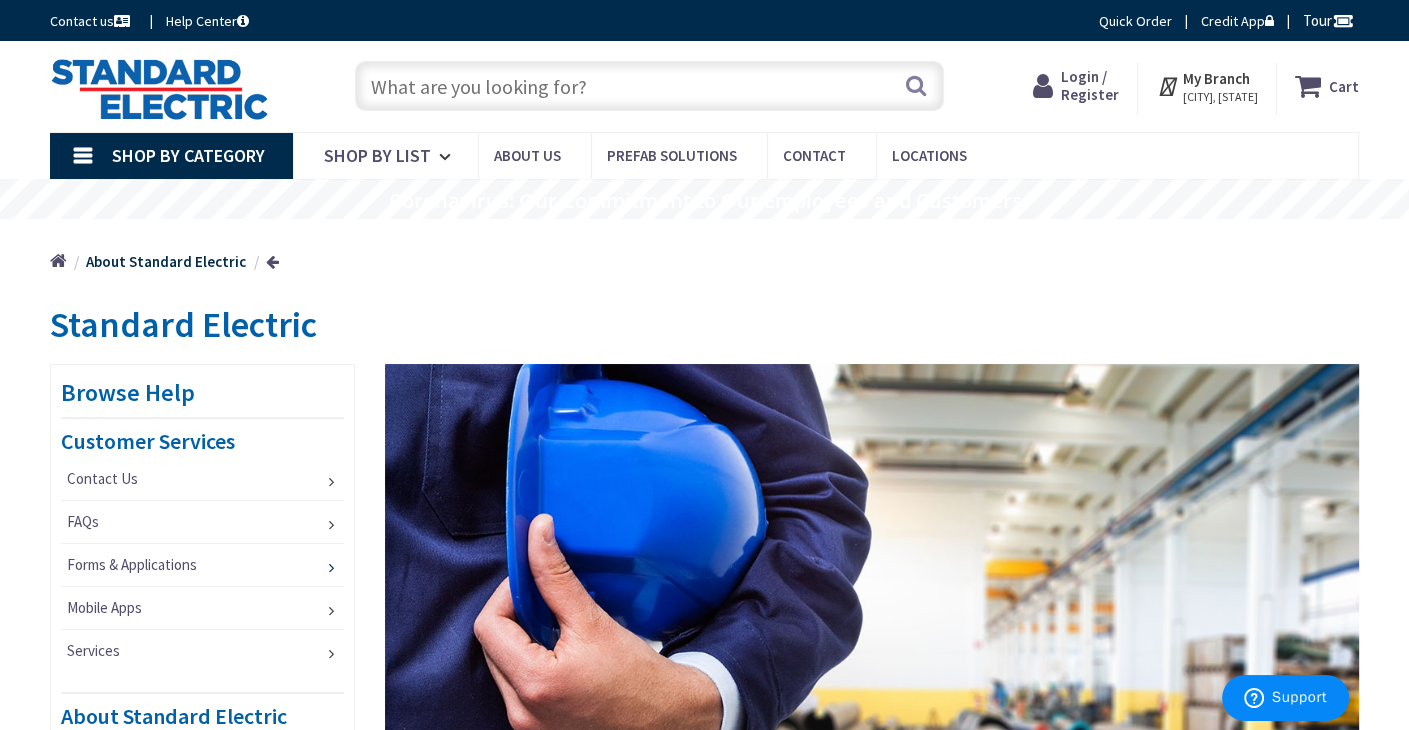 click on "Forms & Applications" at bounding box center [202, 565] 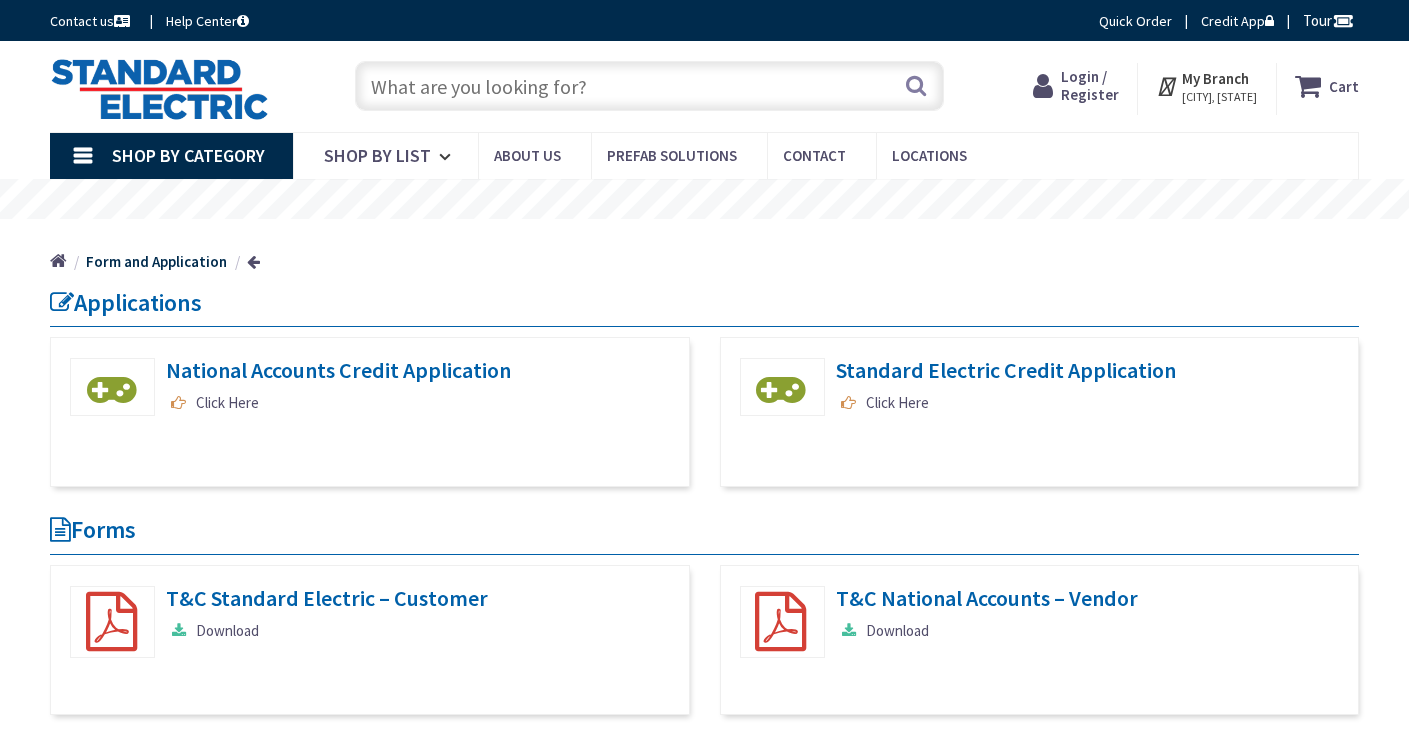 scroll, scrollTop: 0, scrollLeft: 0, axis: both 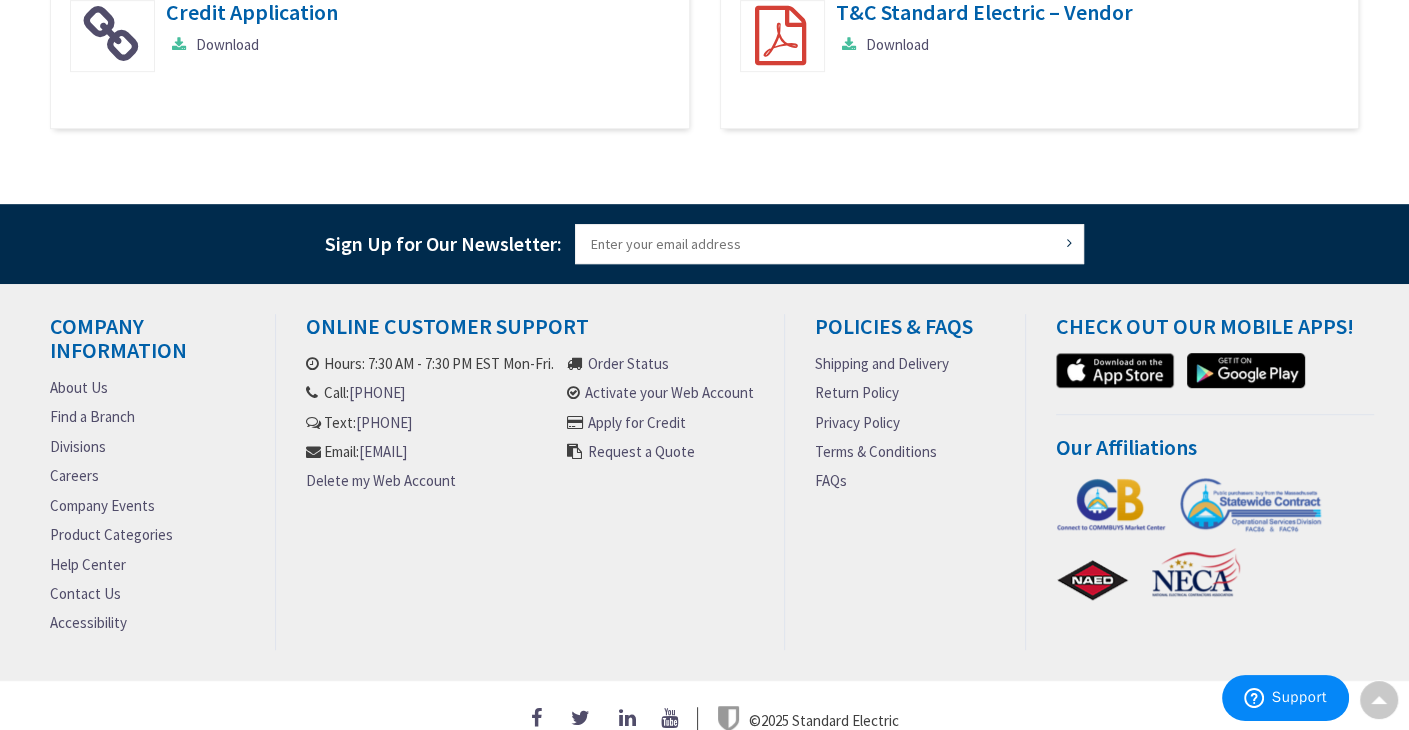 click on "About Us" at bounding box center (79, 387) 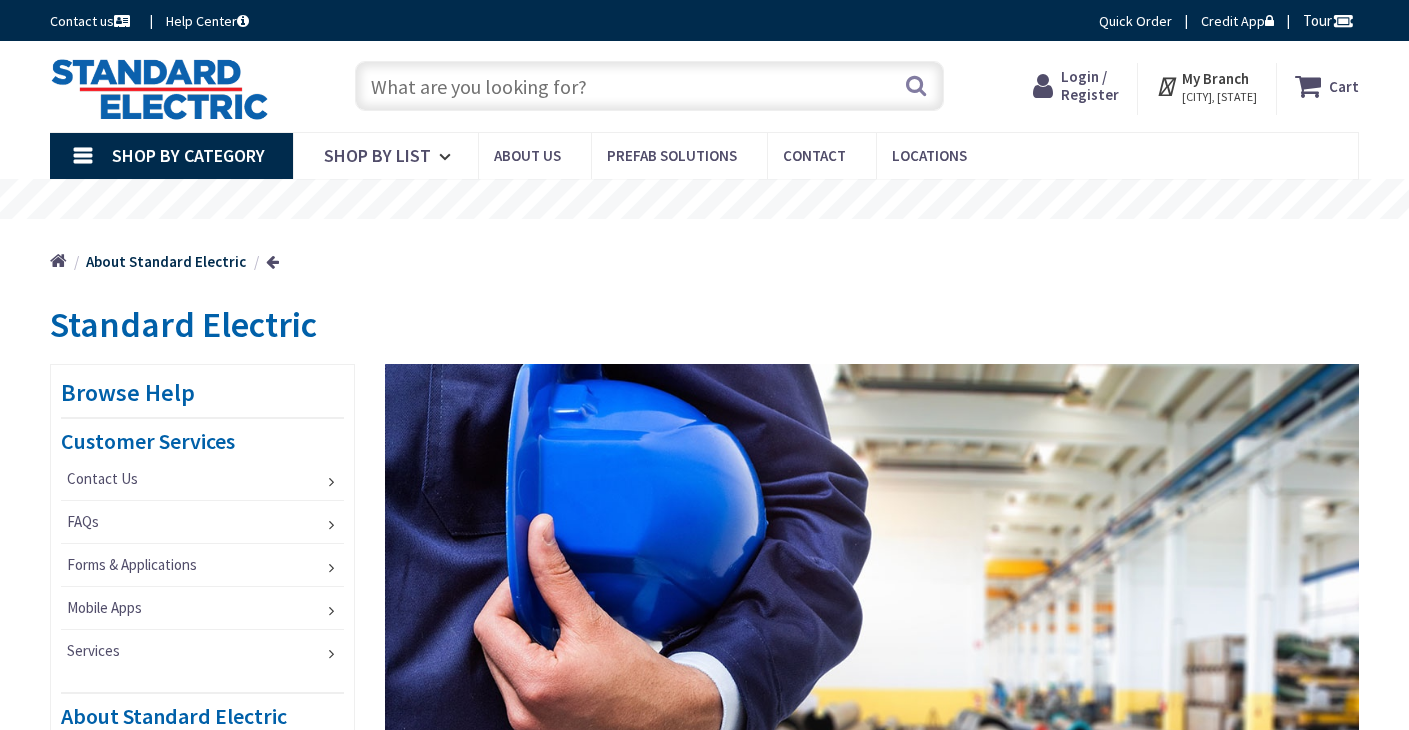 scroll, scrollTop: 0, scrollLeft: 0, axis: both 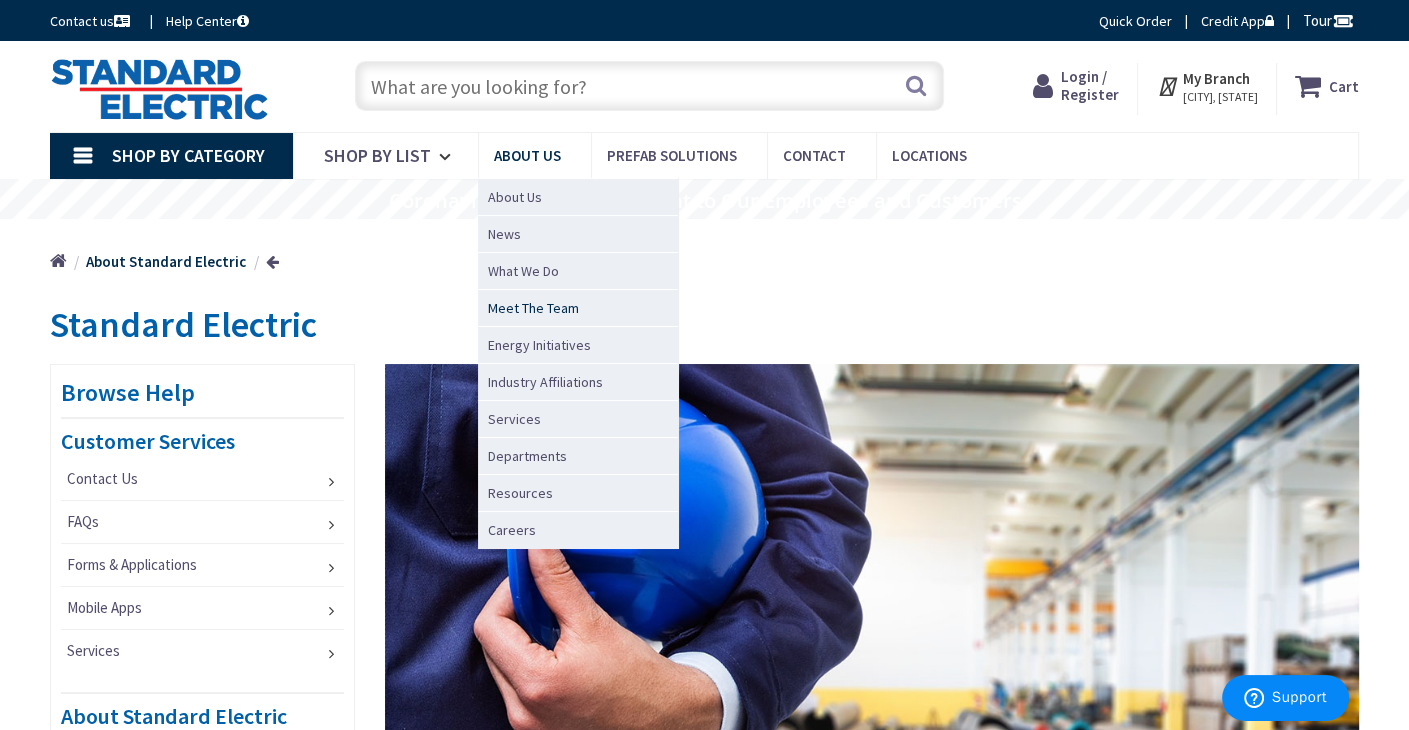 click on "Meet The Team" at bounding box center [533, 308] 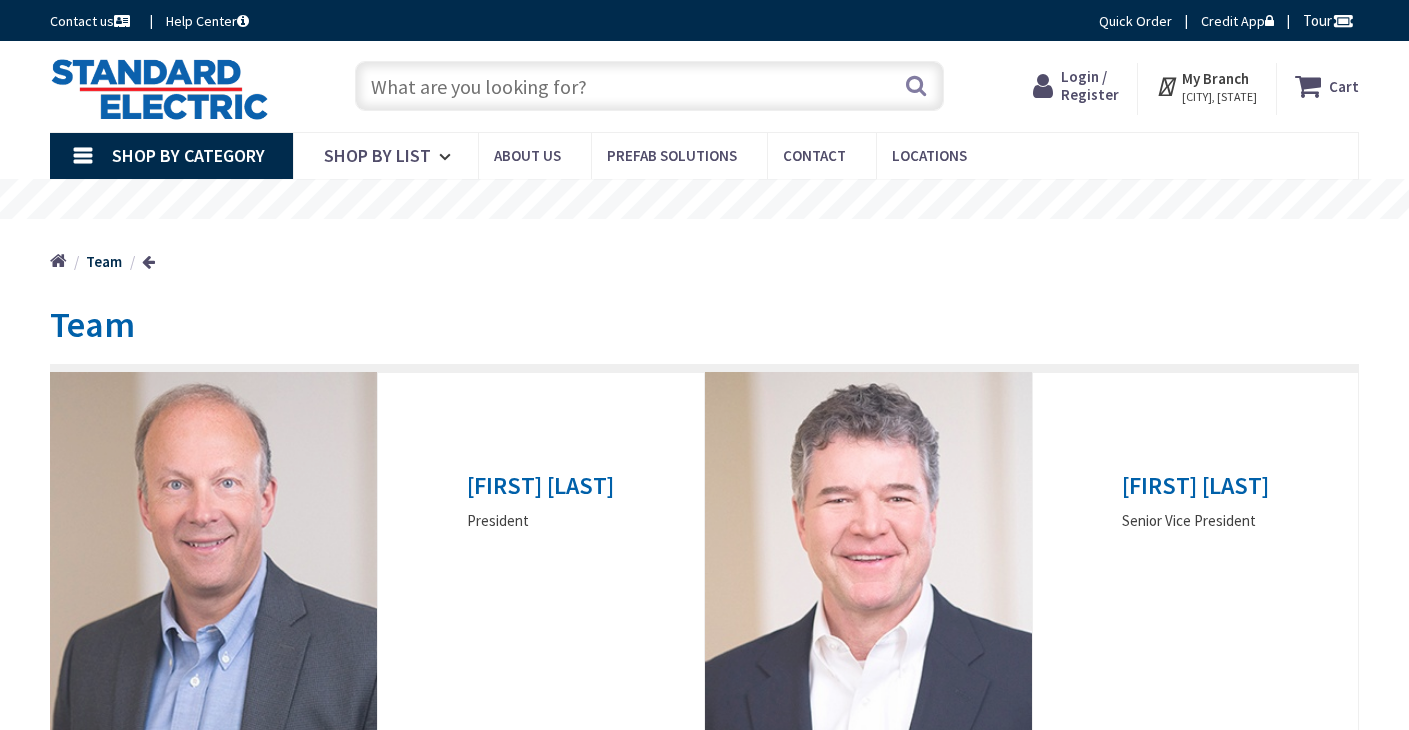 scroll, scrollTop: 0, scrollLeft: 0, axis: both 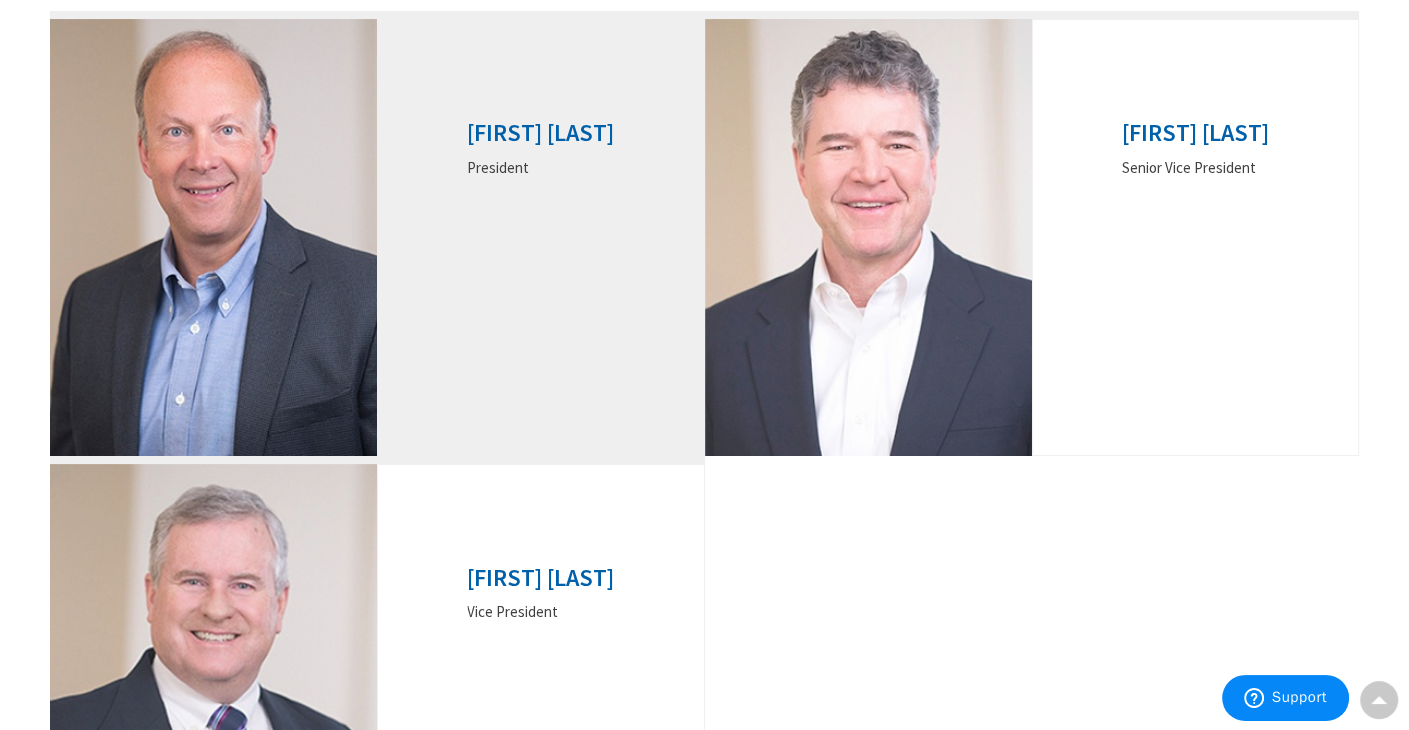 click on "[FIRST] [LAST]" at bounding box center [540, 133] 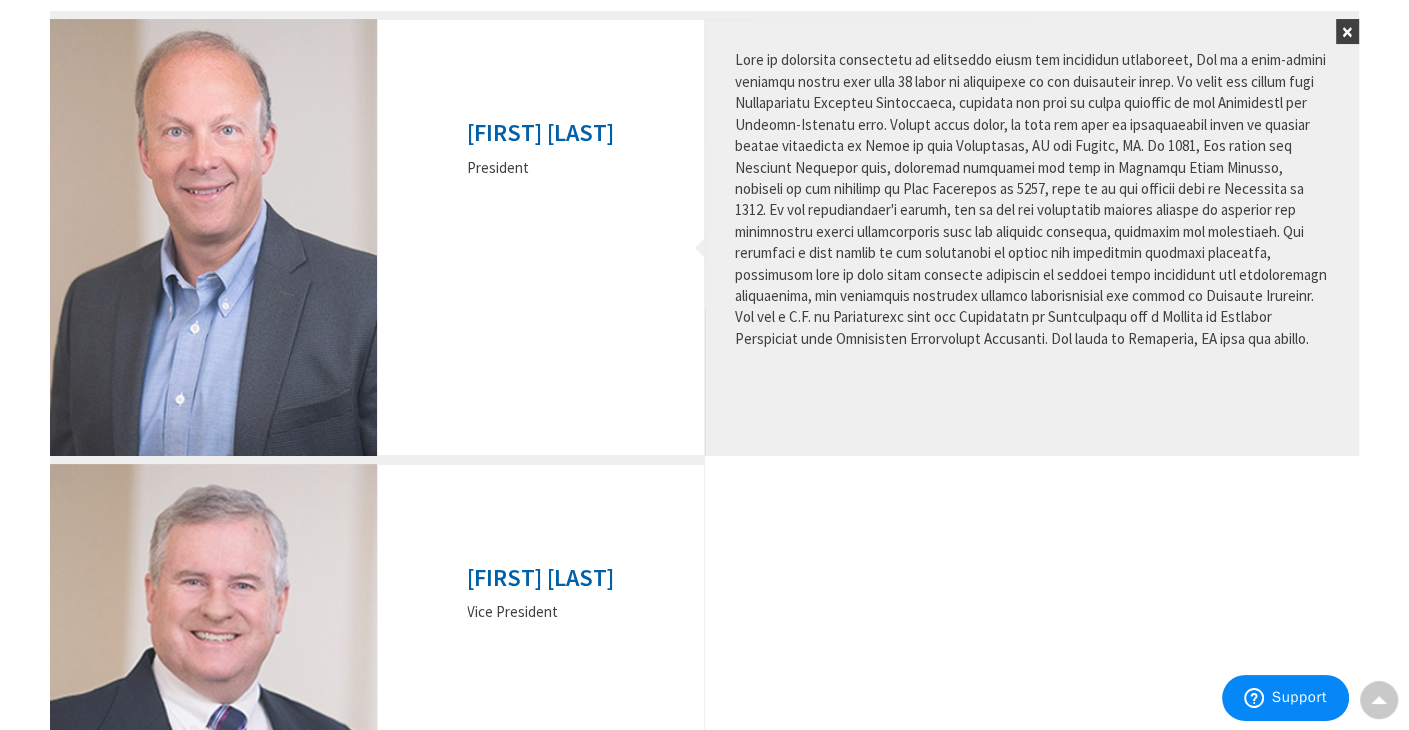 click on "×" at bounding box center [1347, 31] 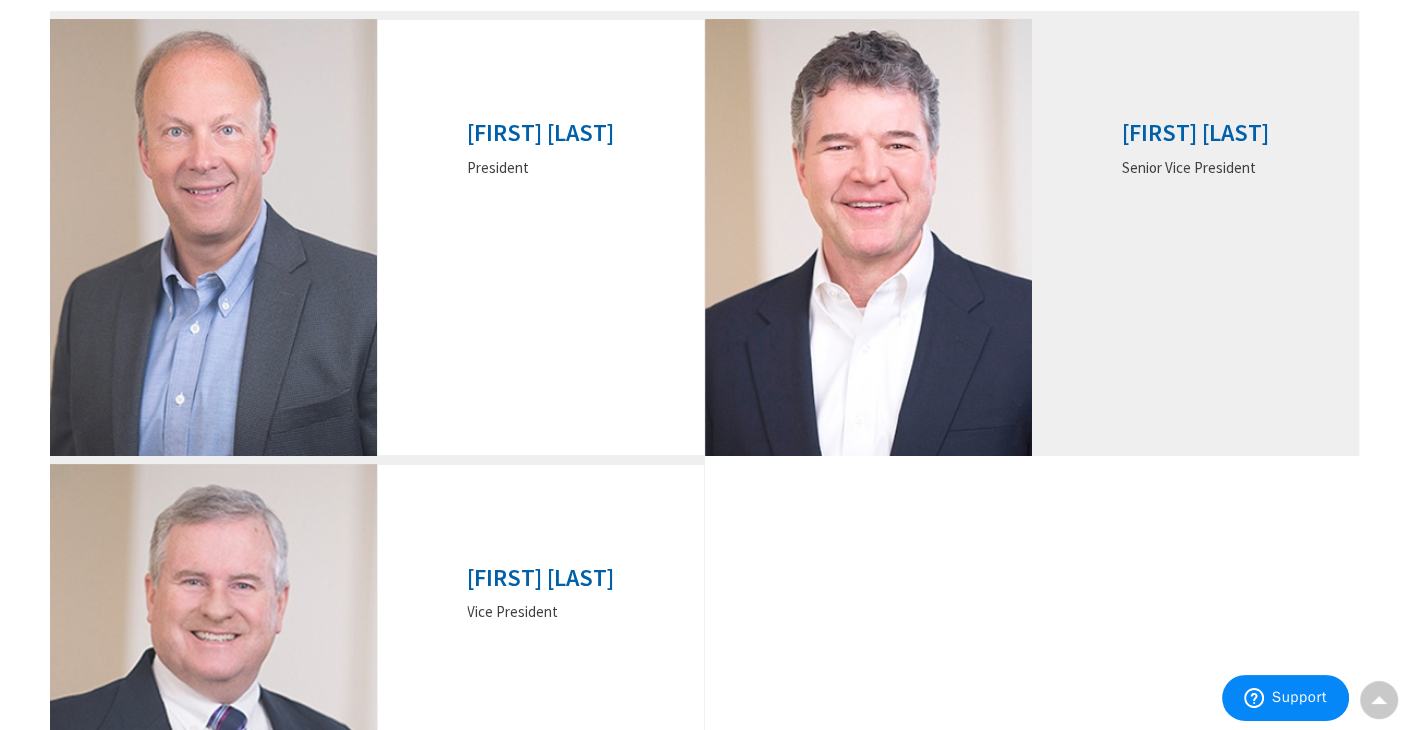 click on "[FIRST] [LAST]" at bounding box center [1195, 133] 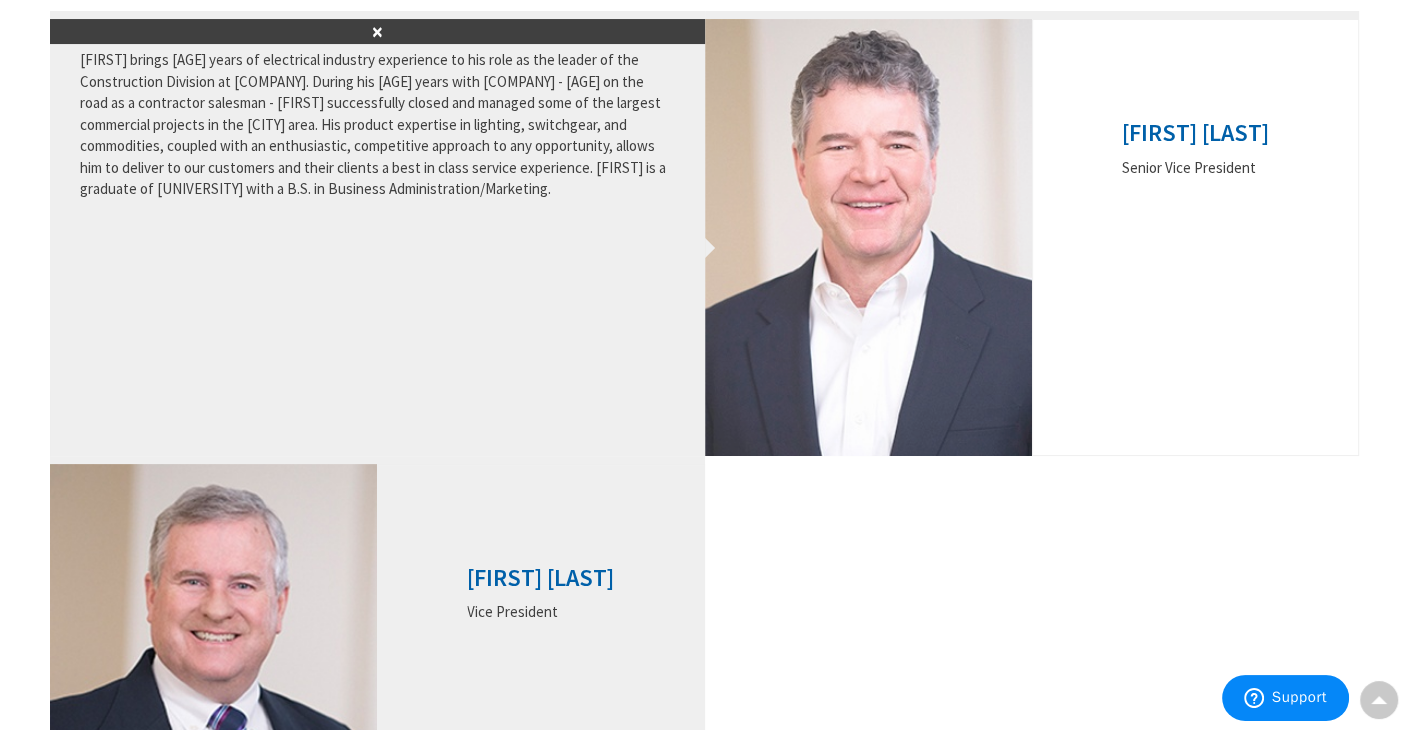 click on "[FIRST] [LAST]" at bounding box center [540, 578] 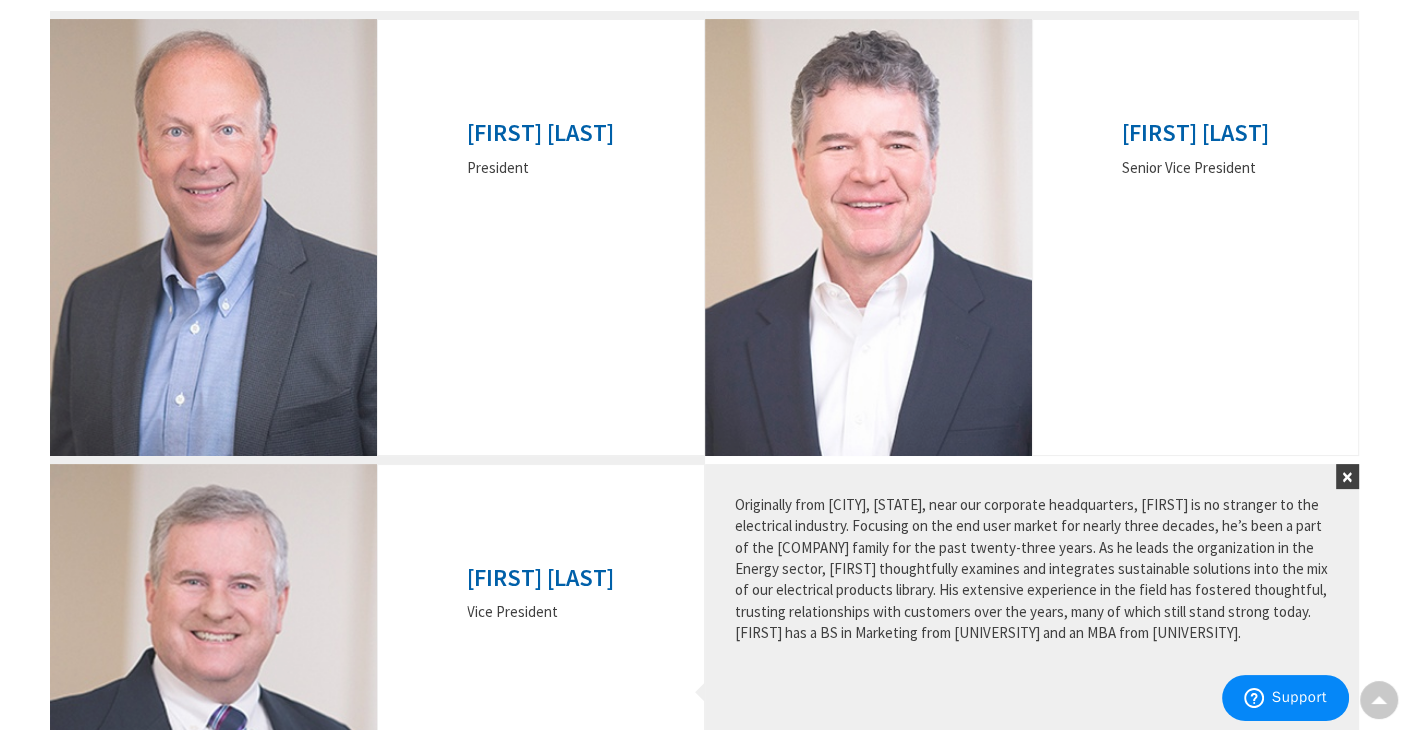 click on "×" at bounding box center [1347, 476] 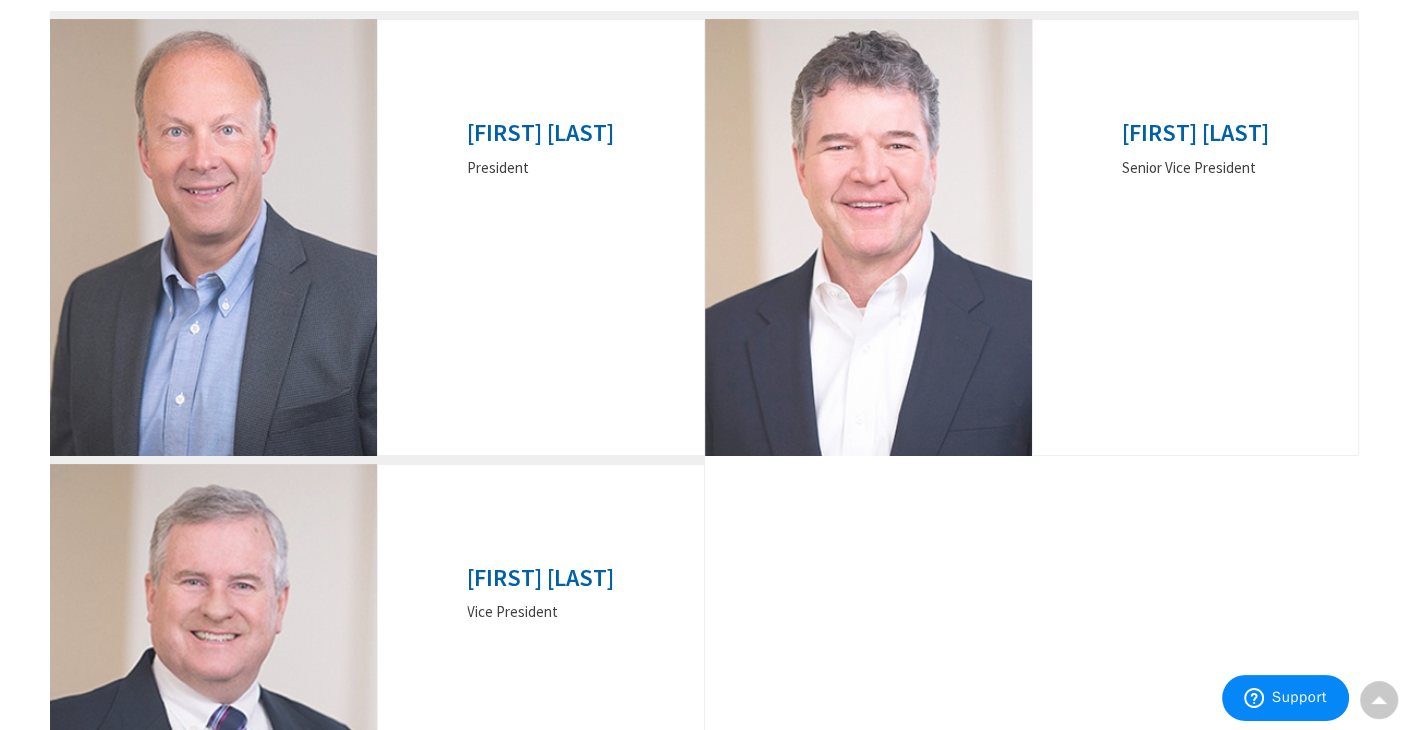 click on "Ted Dlugolecki
President
×
Fred Forsgard" at bounding box center (704, 455) 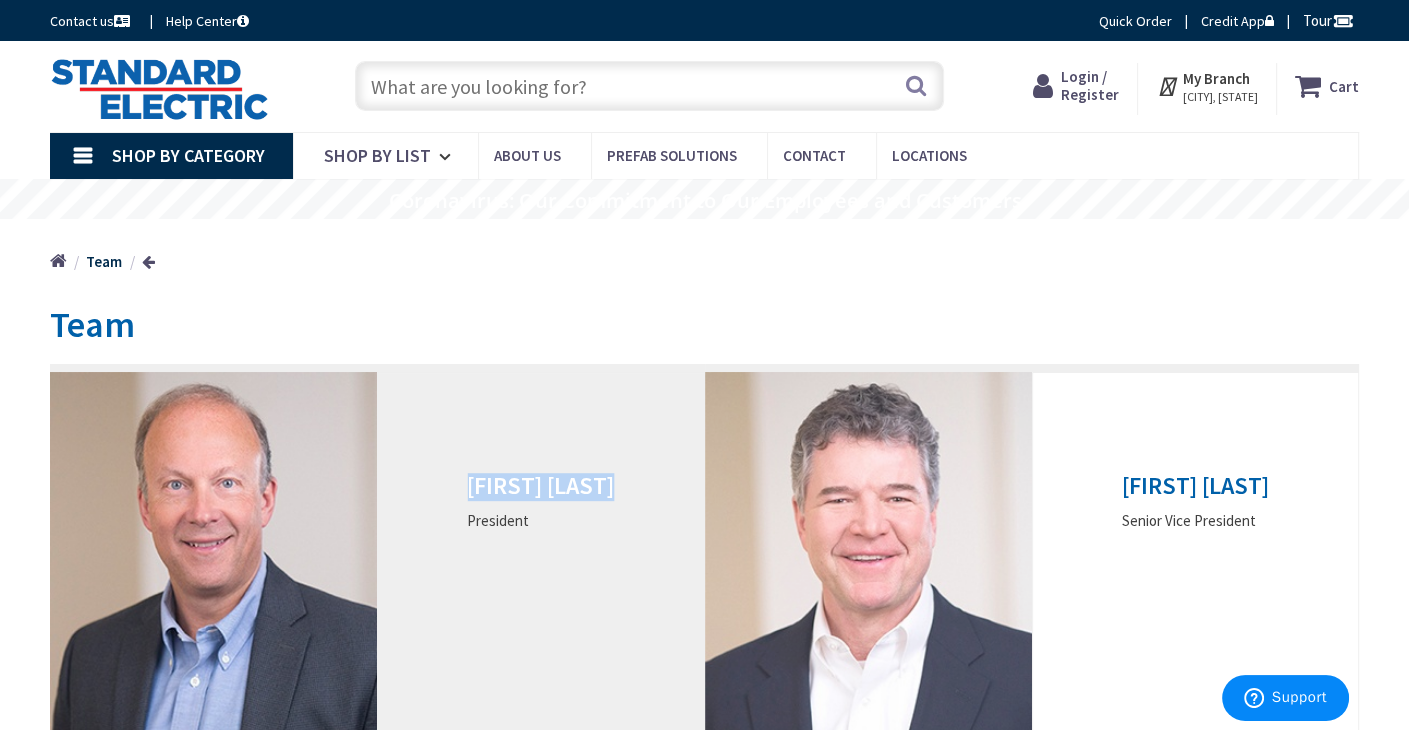 drag, startPoint x: 466, startPoint y: 482, endPoint x: 615, endPoint y: 486, distance: 149.05368 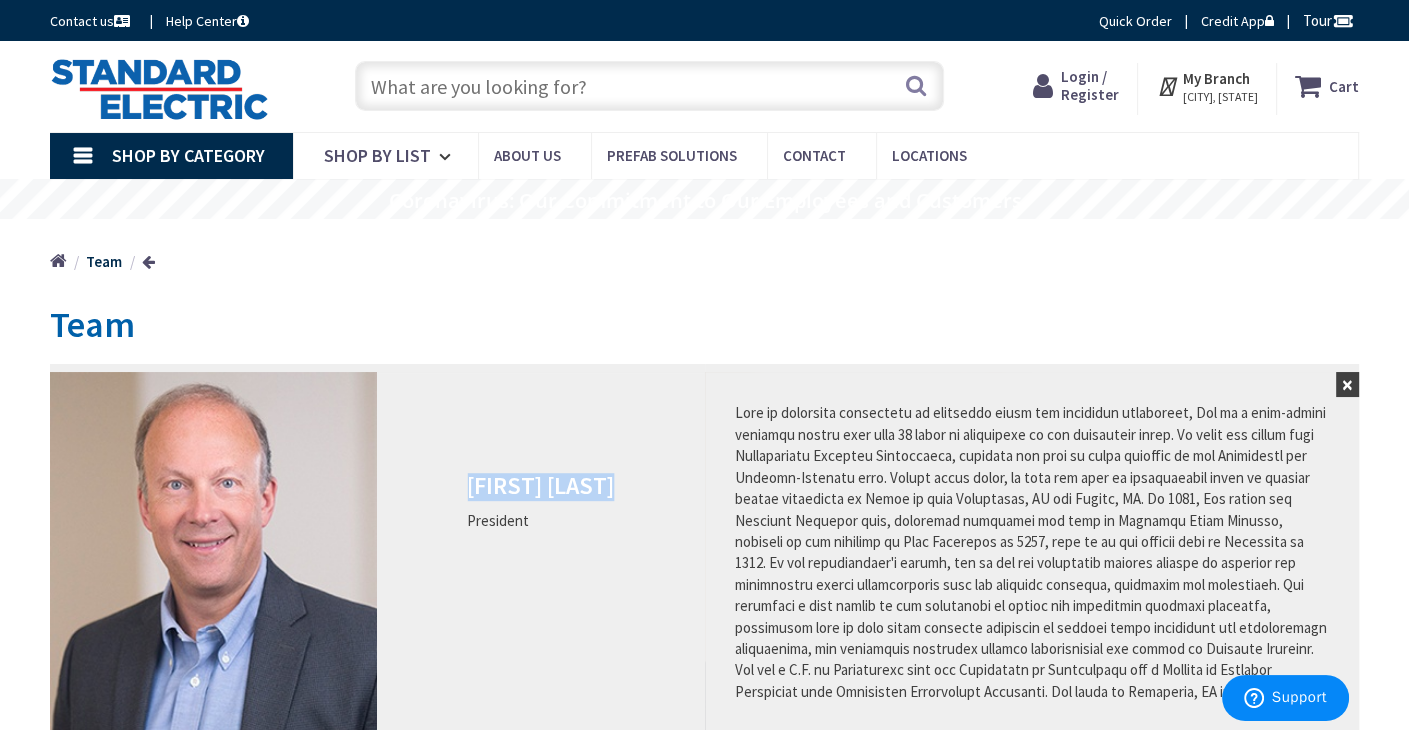 copy on "[FIRST] [LAST]" 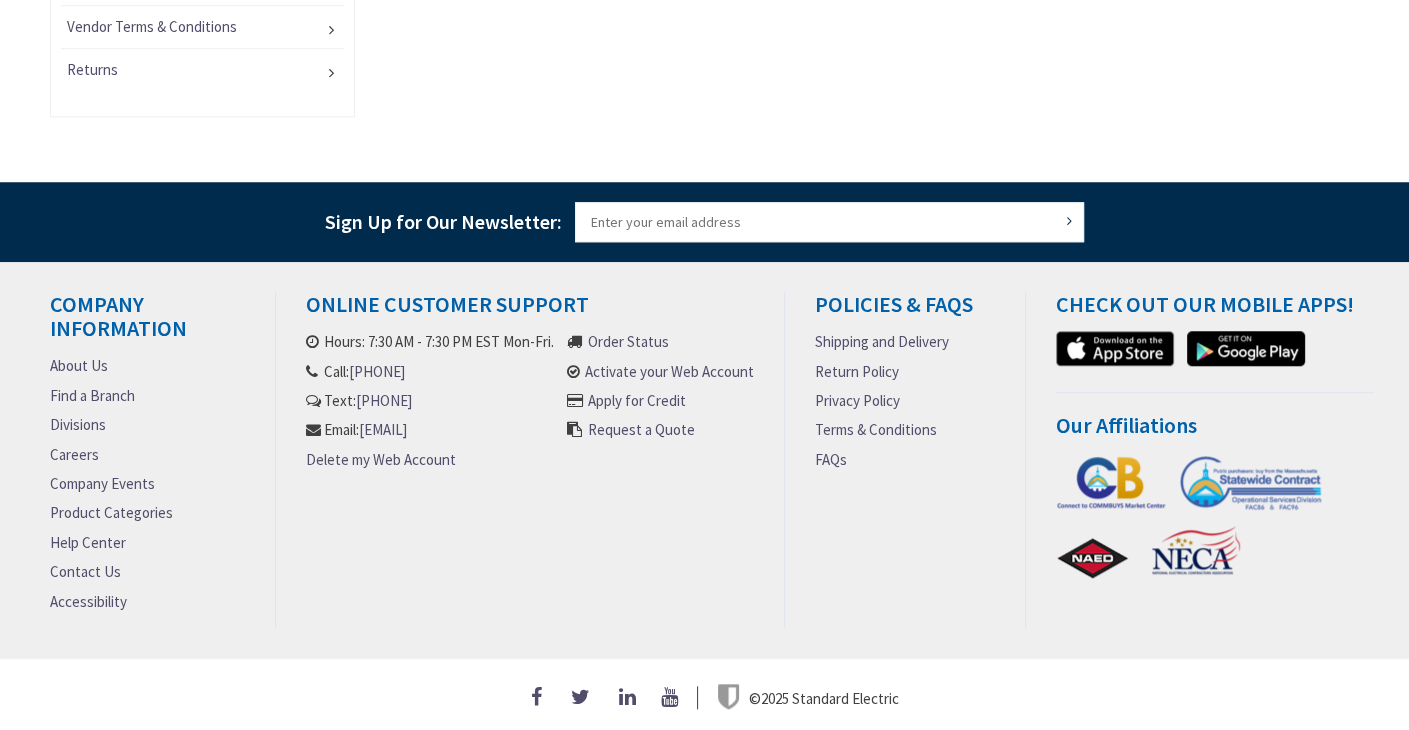 scroll, scrollTop: 1580, scrollLeft: 0, axis: vertical 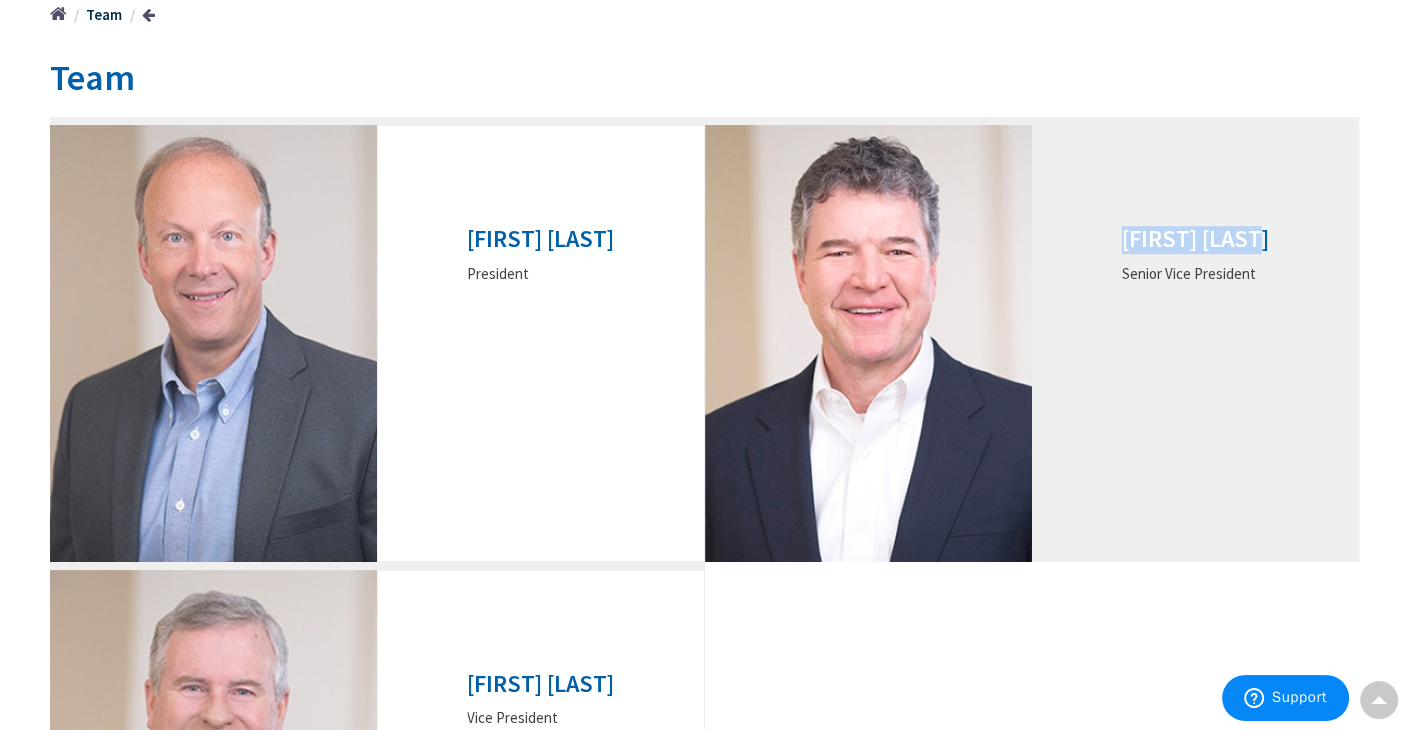 drag, startPoint x: 1121, startPoint y: 238, endPoint x: 1260, endPoint y: 237, distance: 139.0036 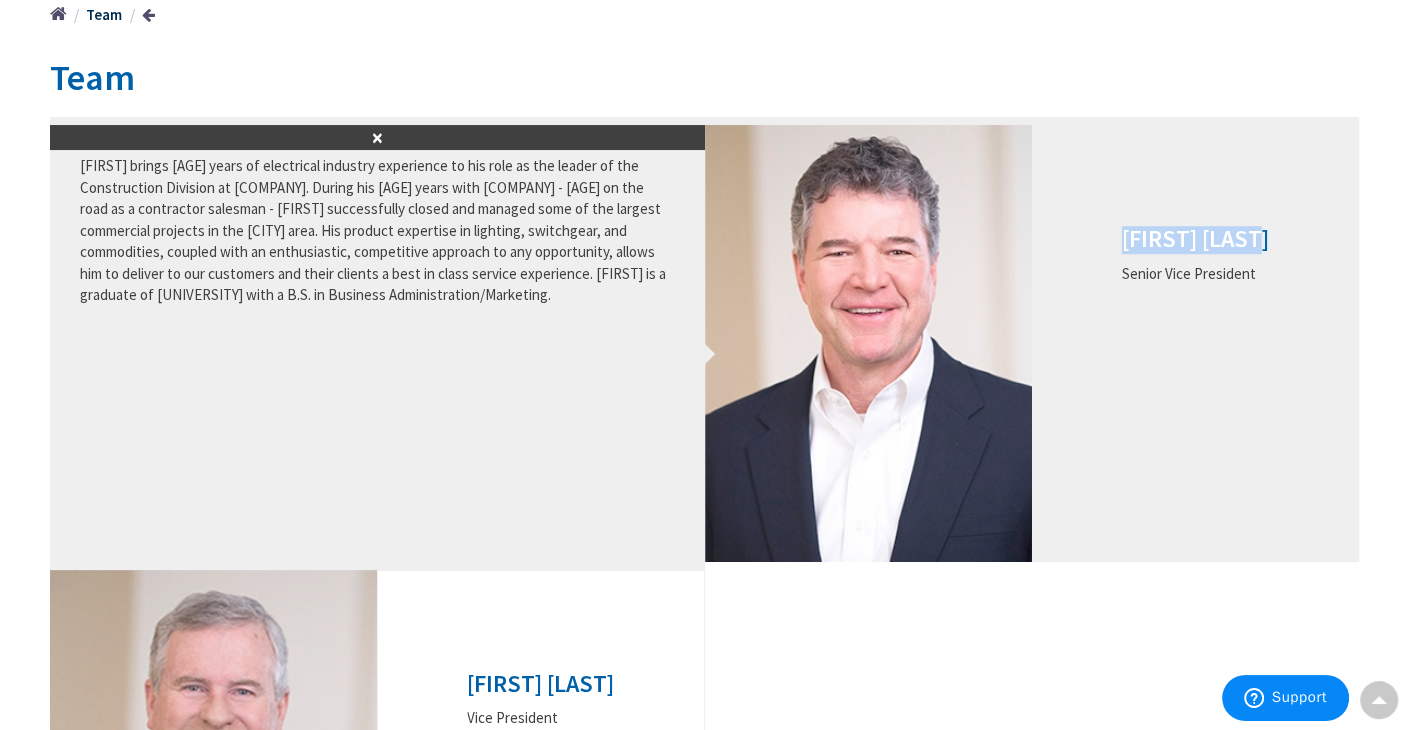 copy on "[FIRST] [LAST]" 